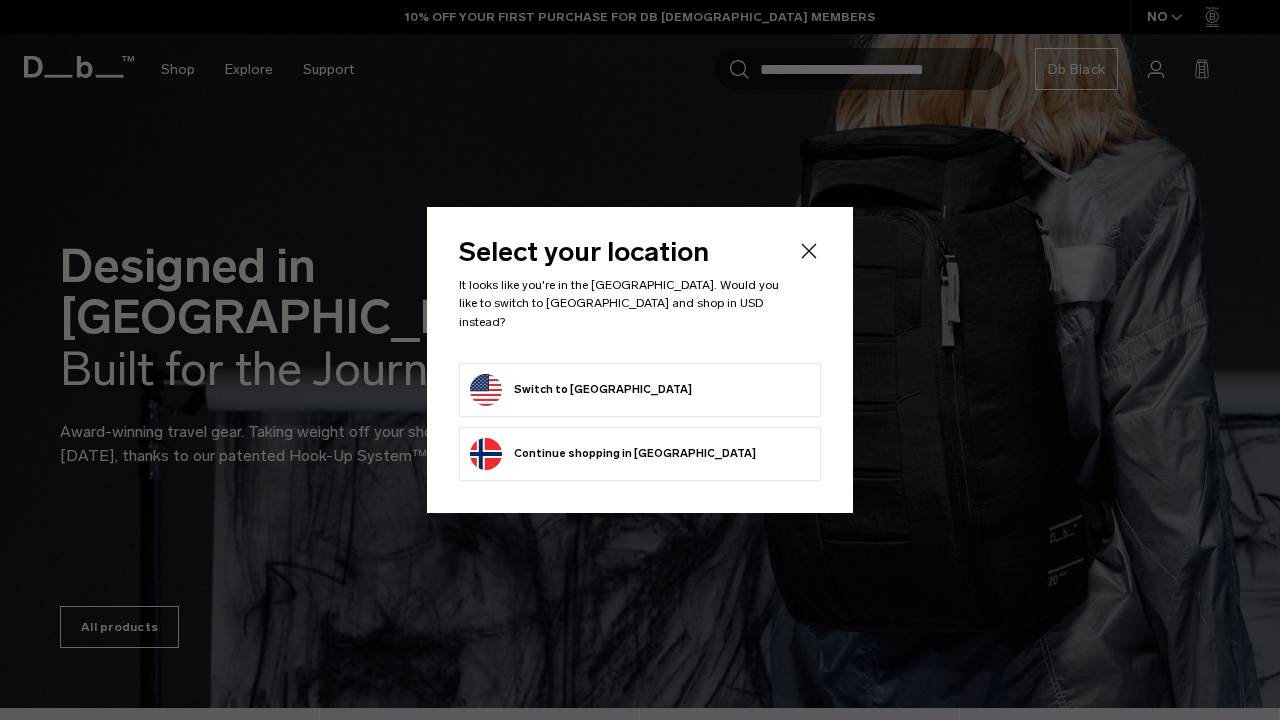 scroll, scrollTop: 0, scrollLeft: 0, axis: both 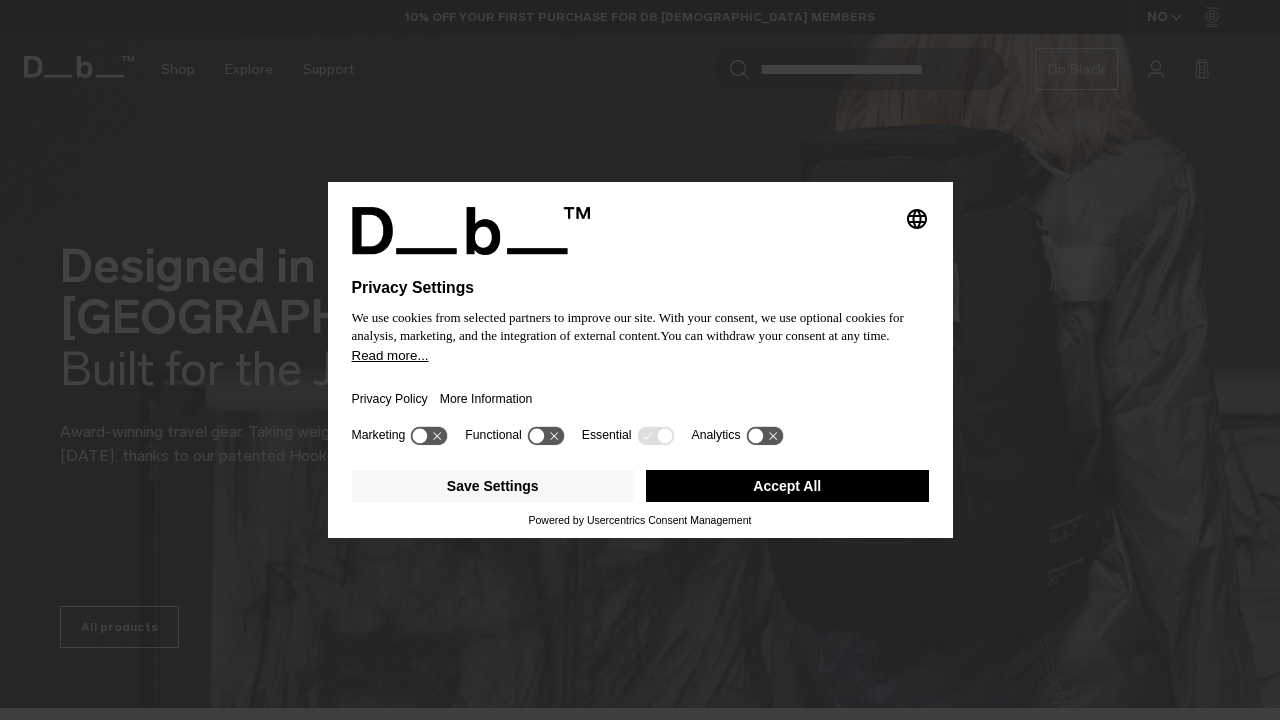 click on "Save Settings Accept All" at bounding box center (640, 488) 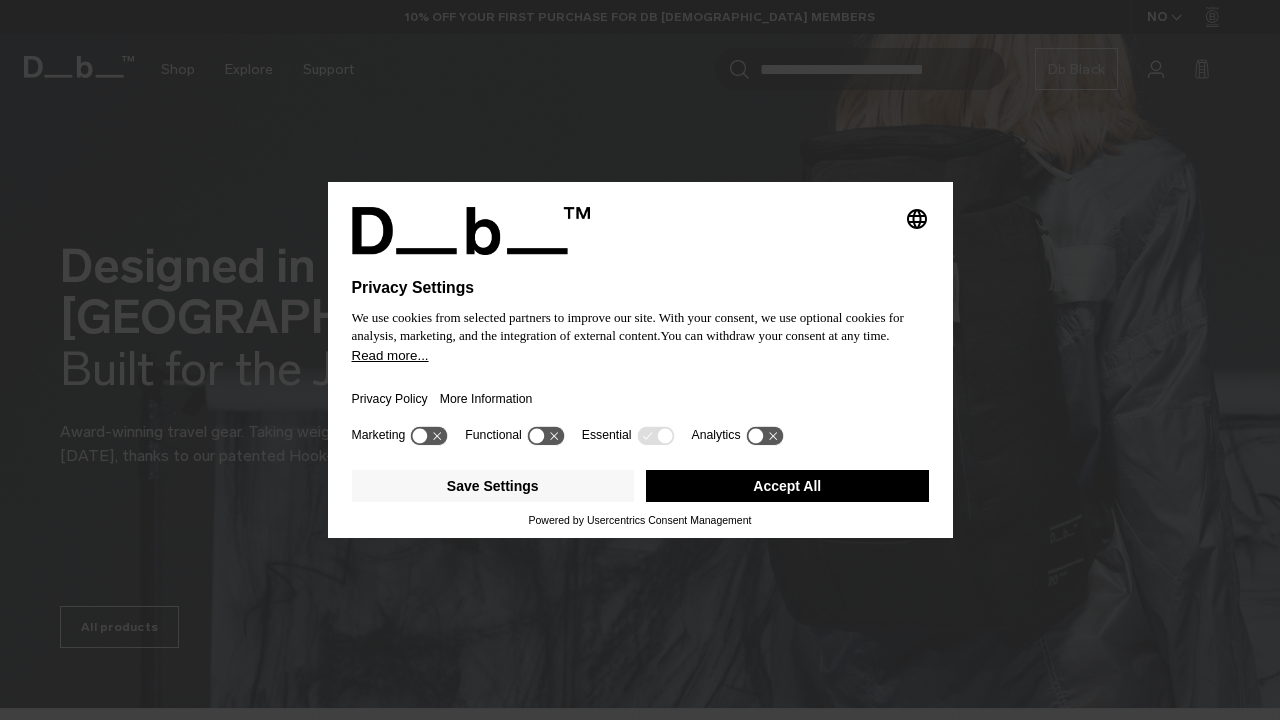 click on "Accept All" at bounding box center (787, 486) 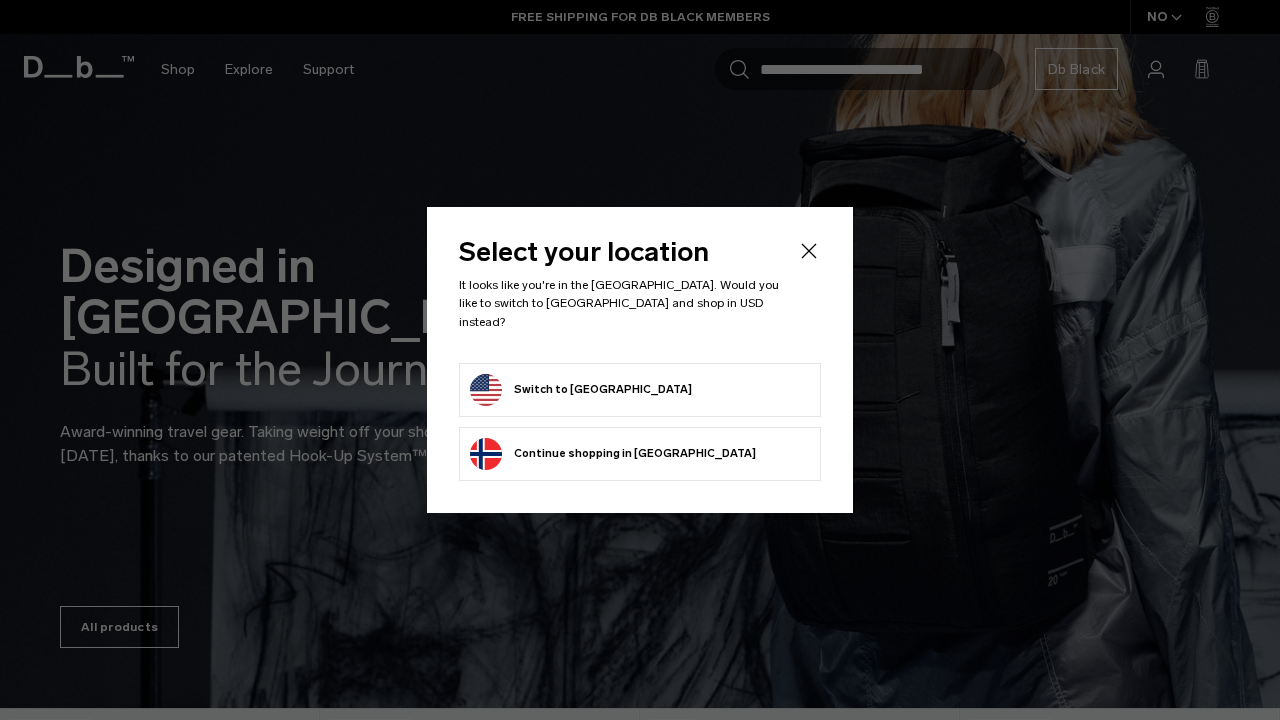 click on "Switch to United States" at bounding box center [581, 390] 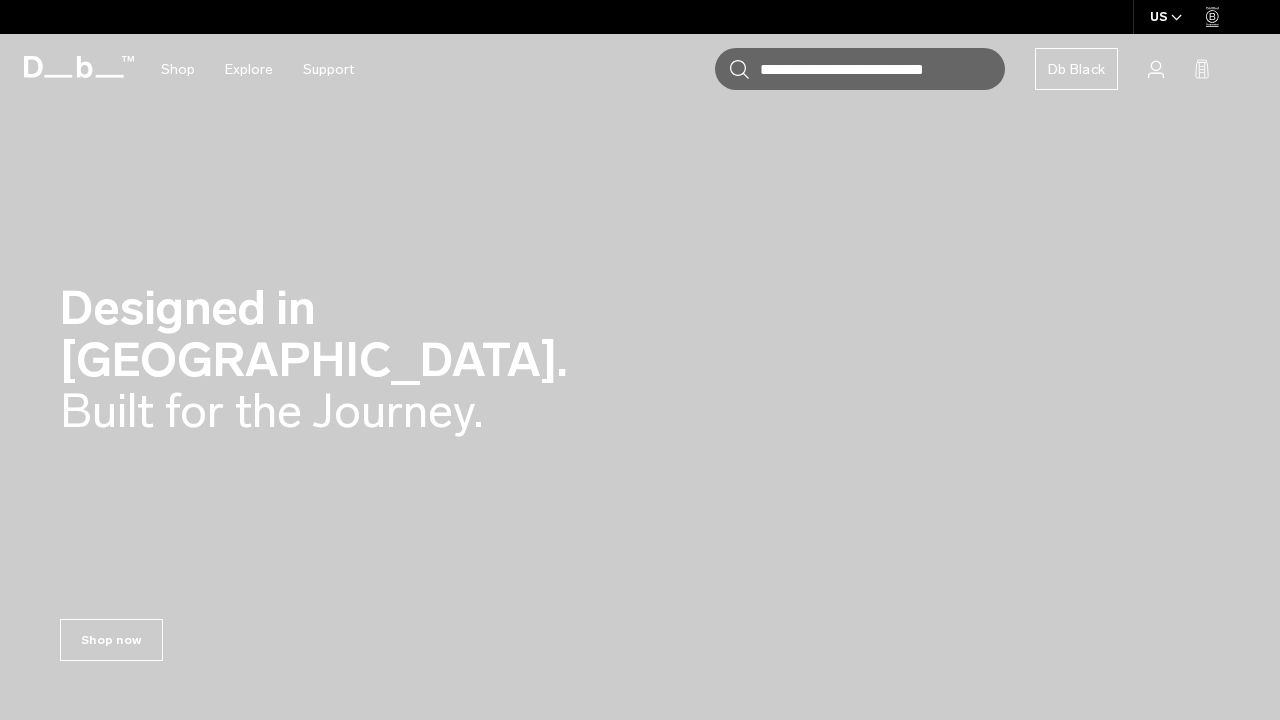 scroll, scrollTop: 0, scrollLeft: 0, axis: both 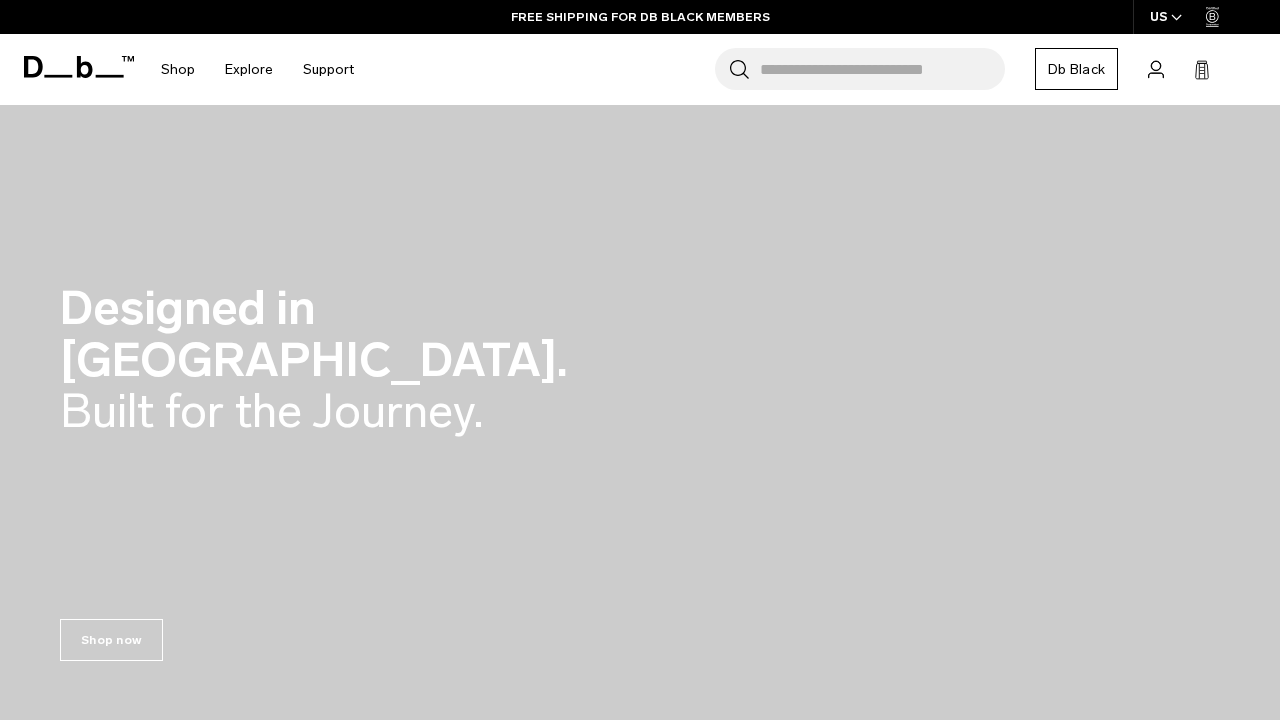 click on "Search for Bags, Luggage..." at bounding box center (882, 69) 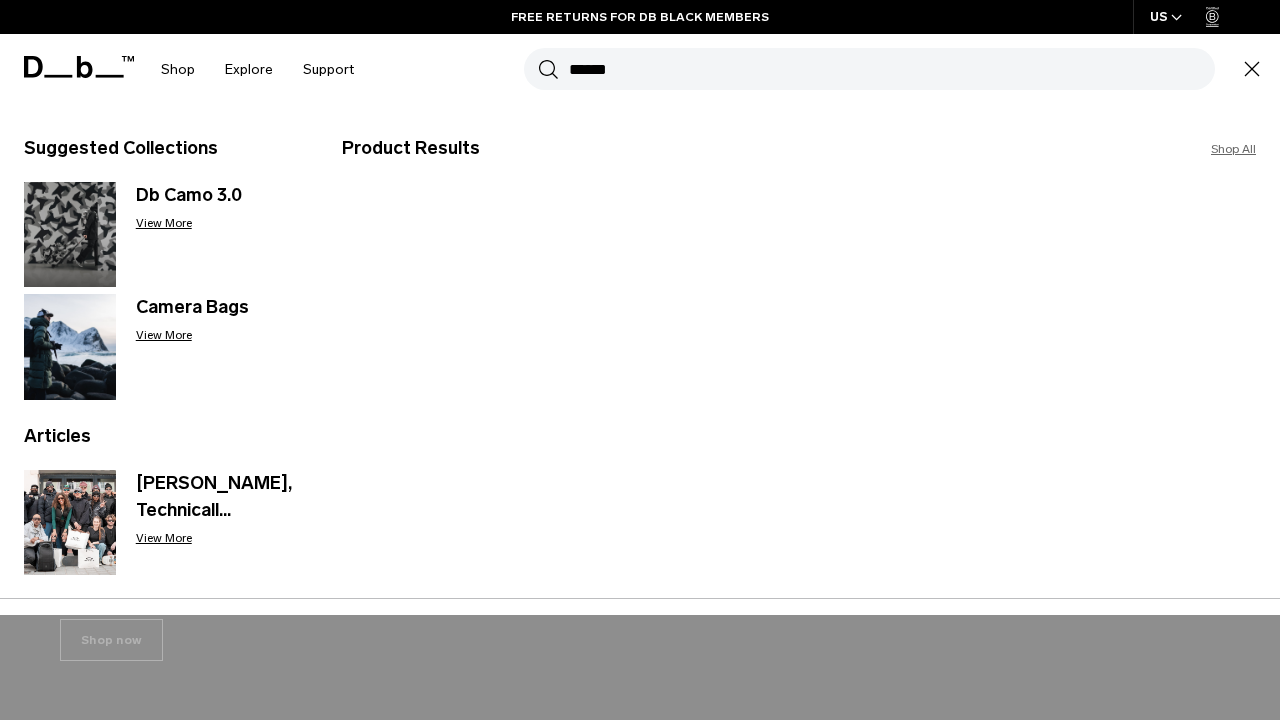 type on "******" 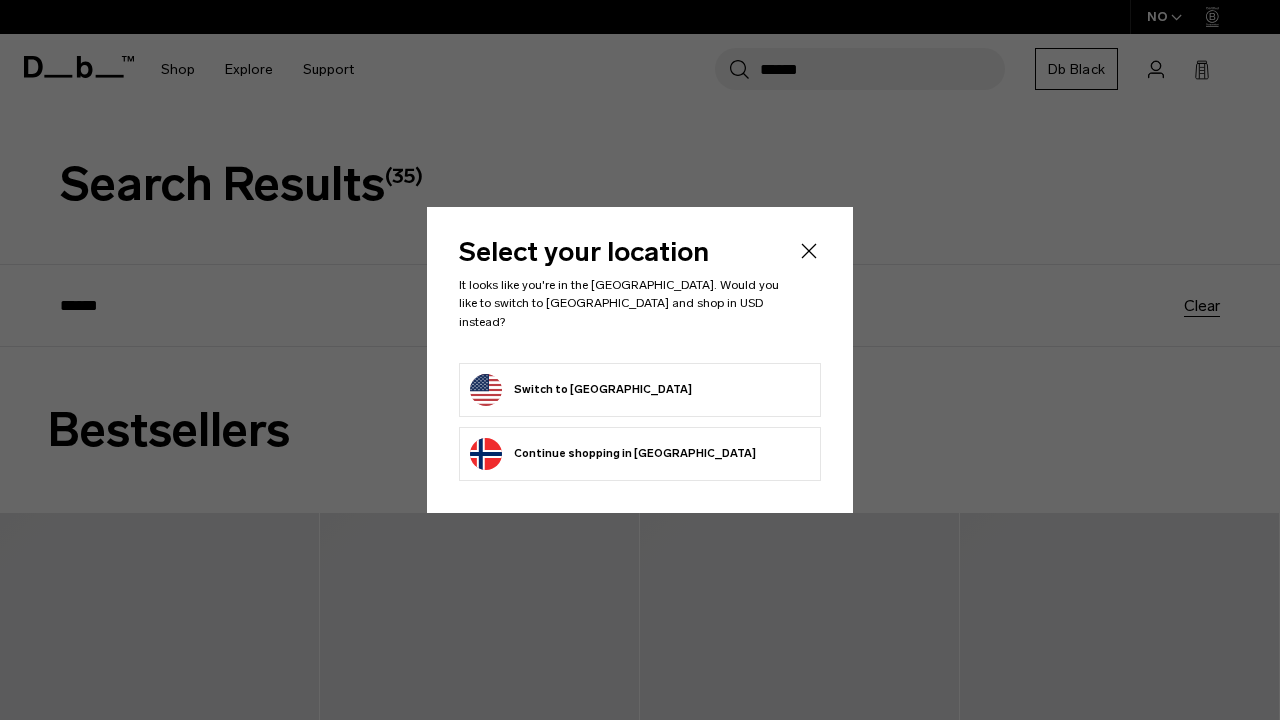 scroll, scrollTop: 0, scrollLeft: 0, axis: both 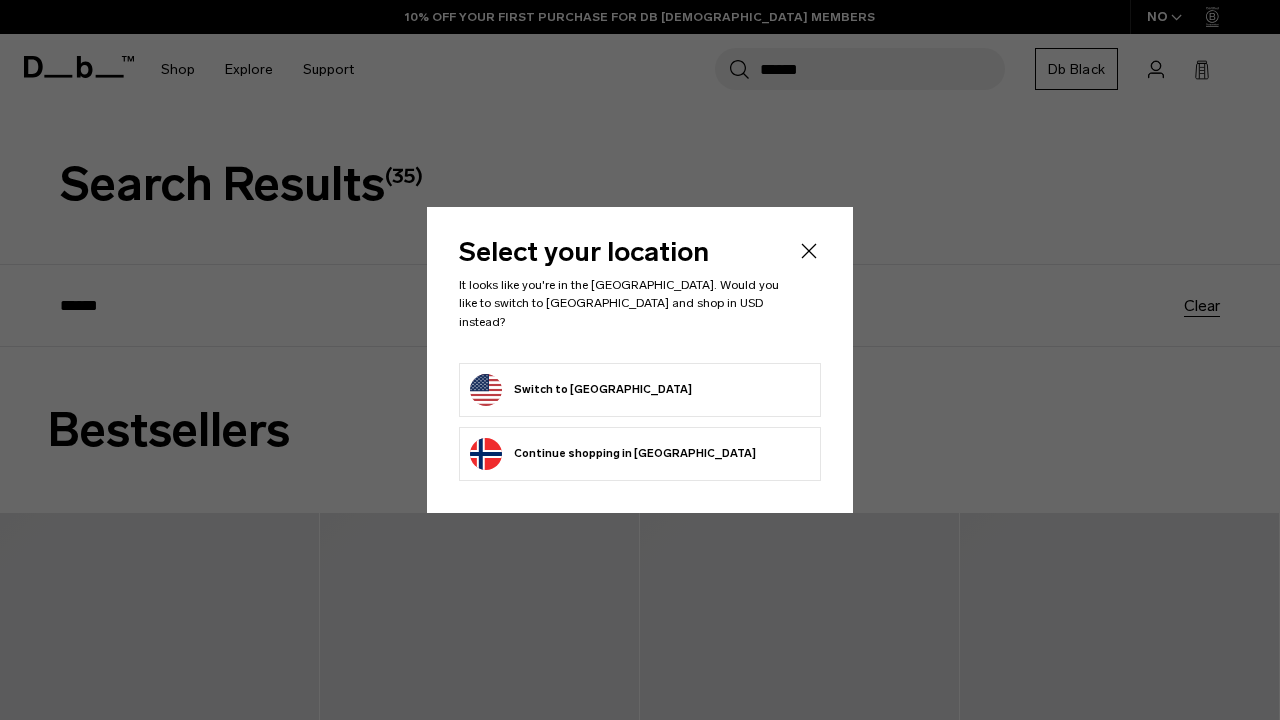 click on "Switch to [GEOGRAPHIC_DATA]" at bounding box center [640, 390] 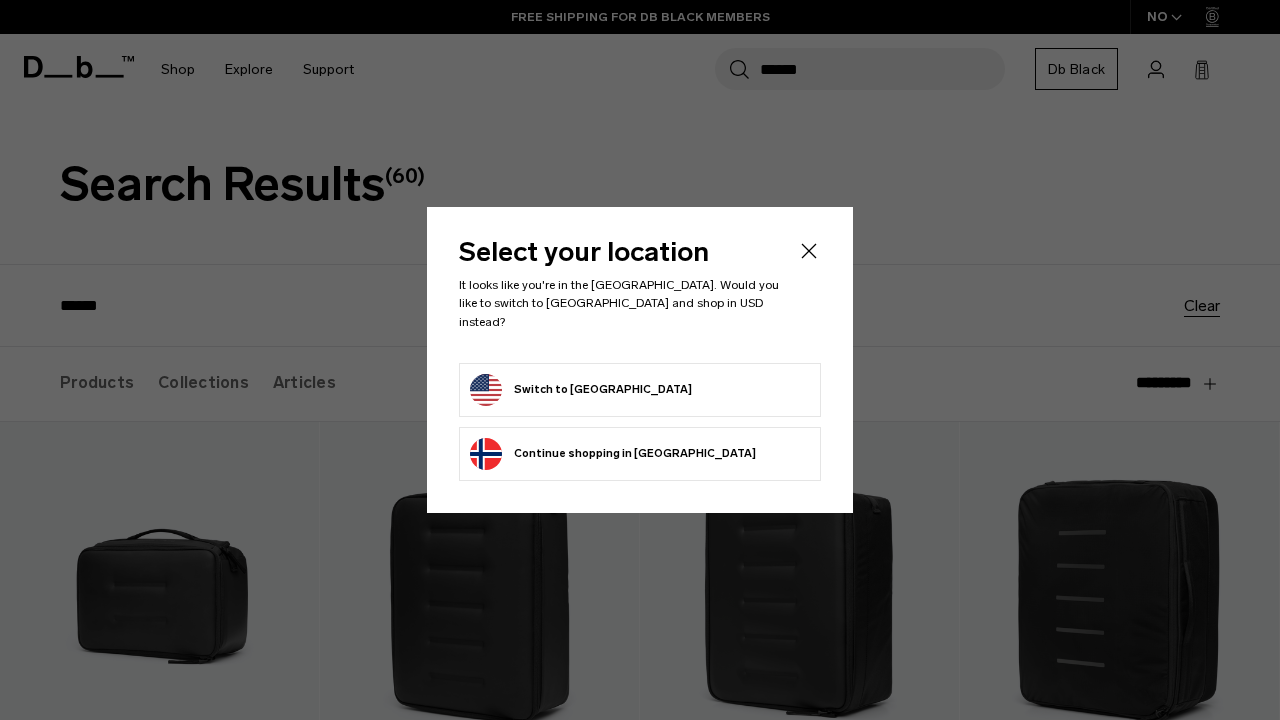 click on "Switch to [GEOGRAPHIC_DATA]" at bounding box center [581, 390] 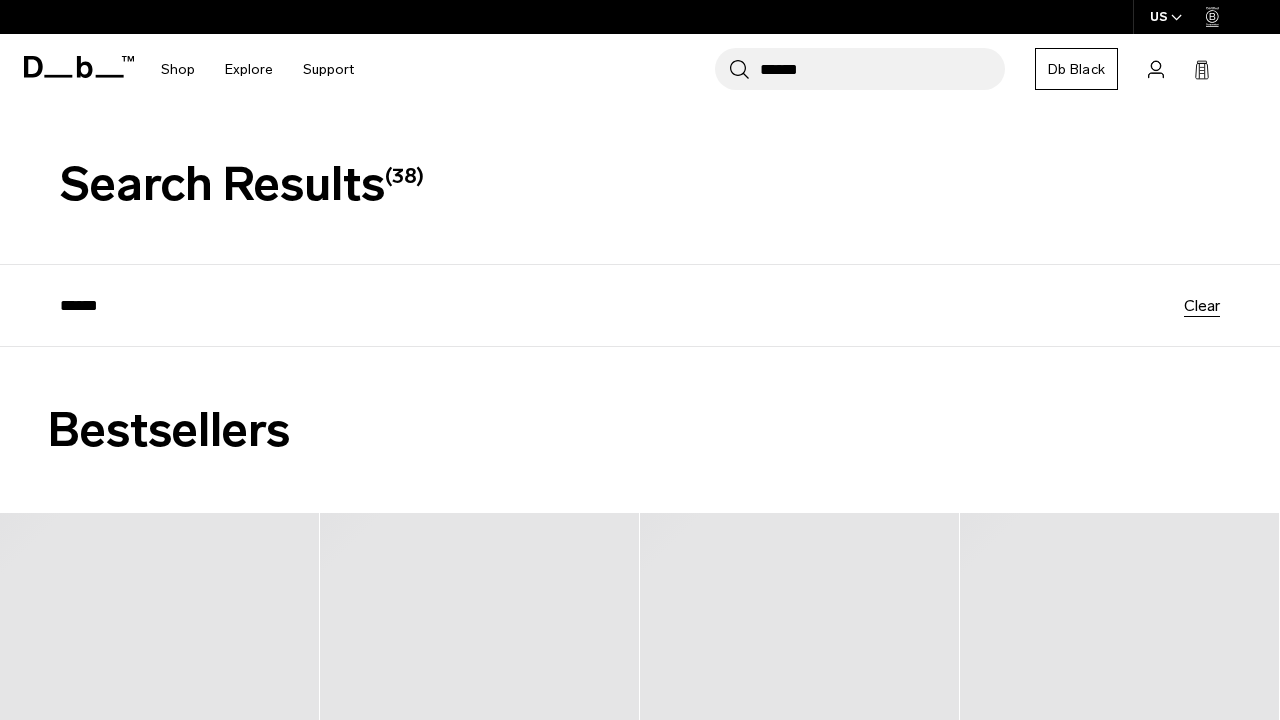 scroll, scrollTop: 0, scrollLeft: 0, axis: both 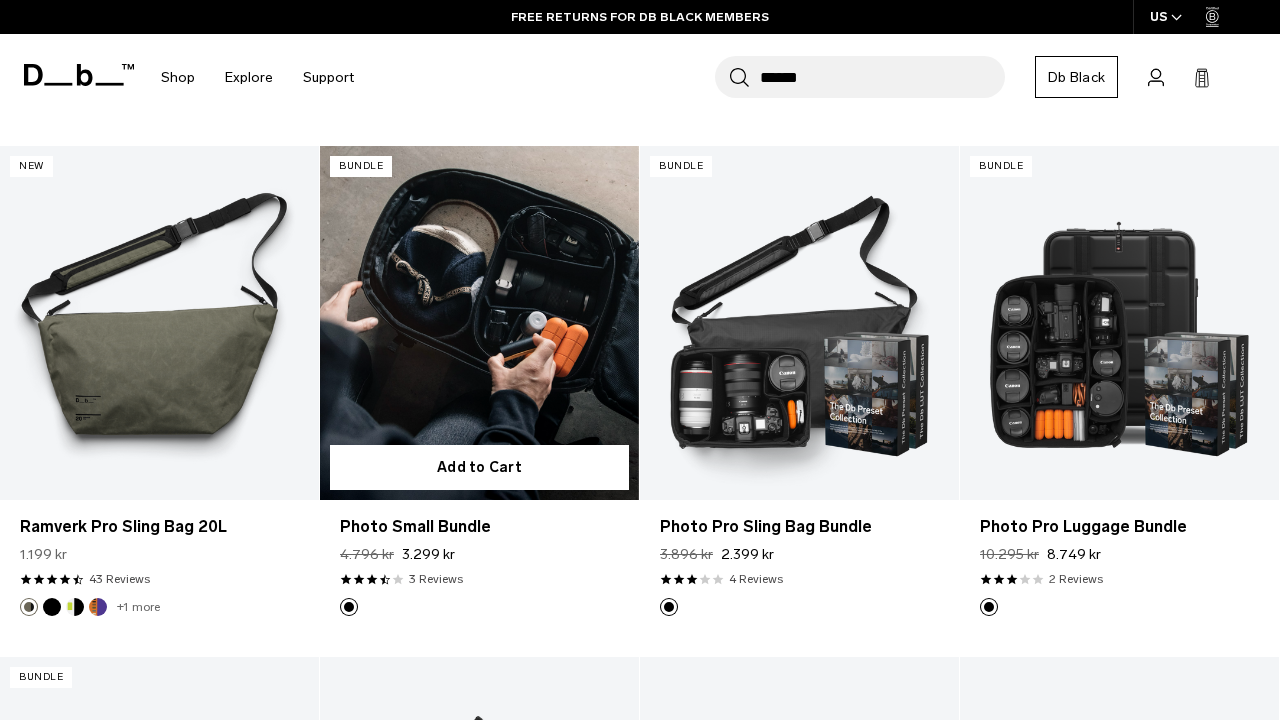 click at bounding box center [479, 323] 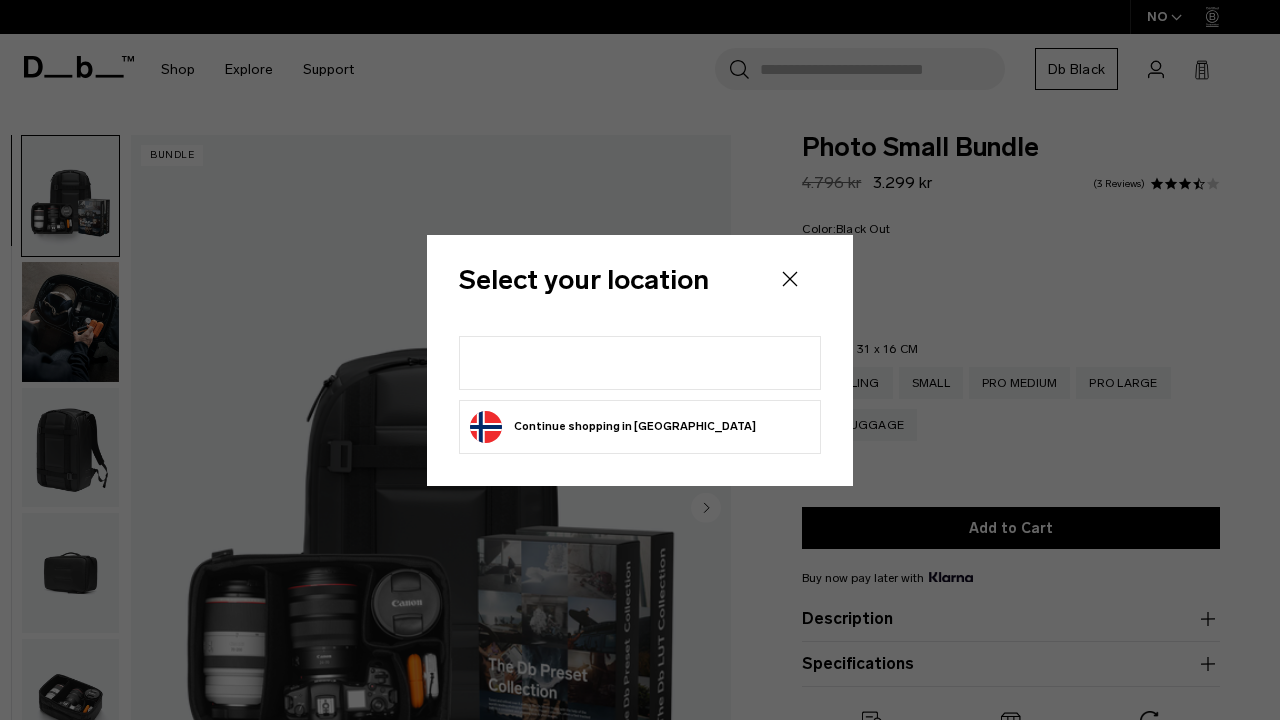 scroll, scrollTop: 0, scrollLeft: 0, axis: both 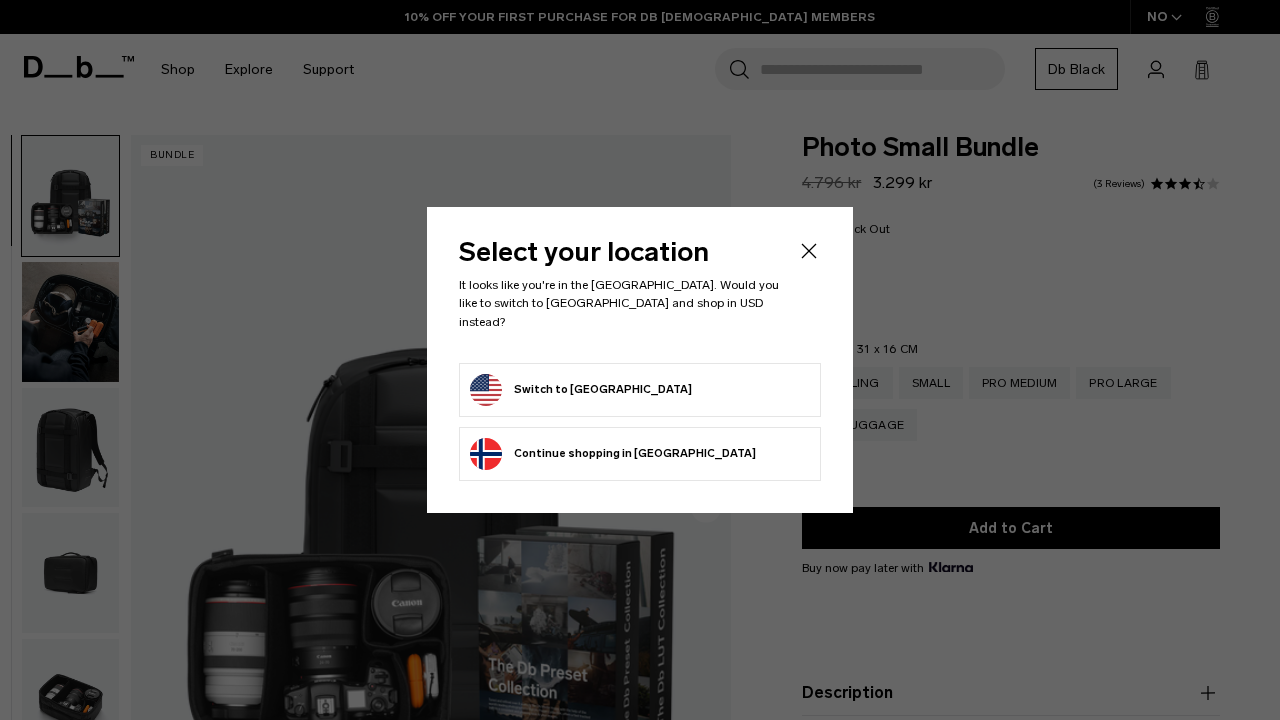 click on "Switch to [GEOGRAPHIC_DATA]" at bounding box center [640, 390] 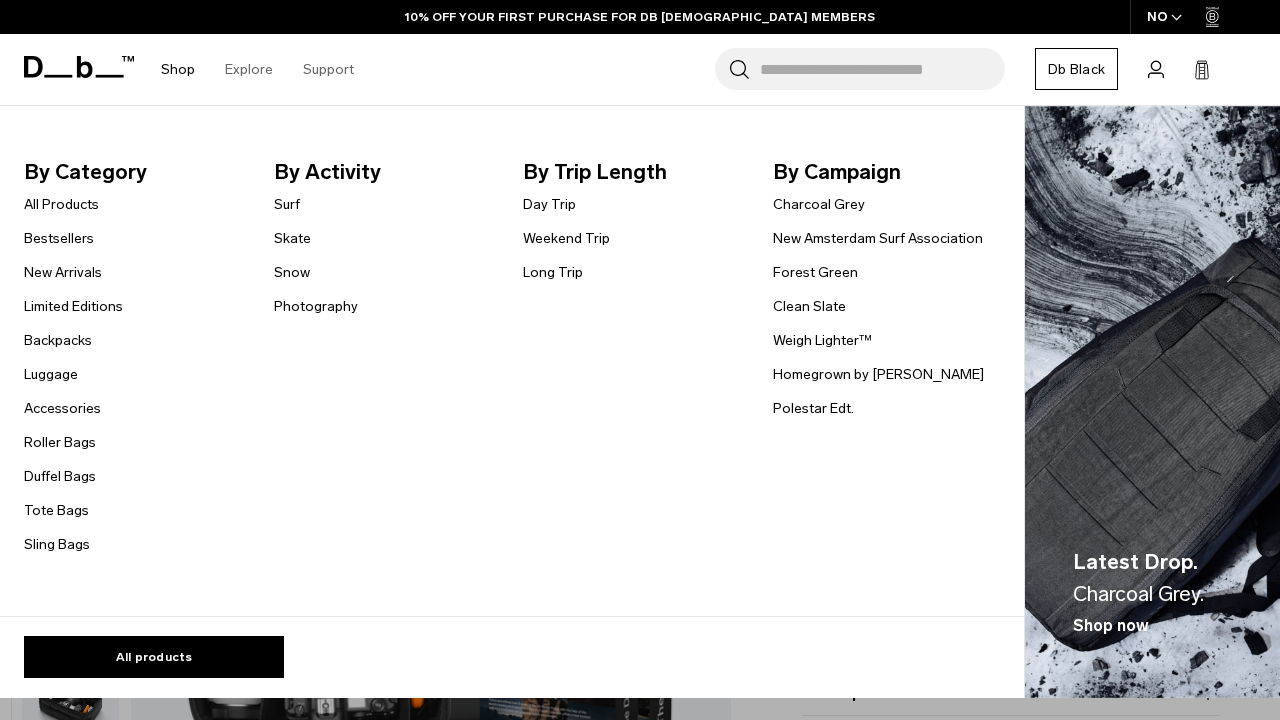 click on "Shop" at bounding box center [178, 69] 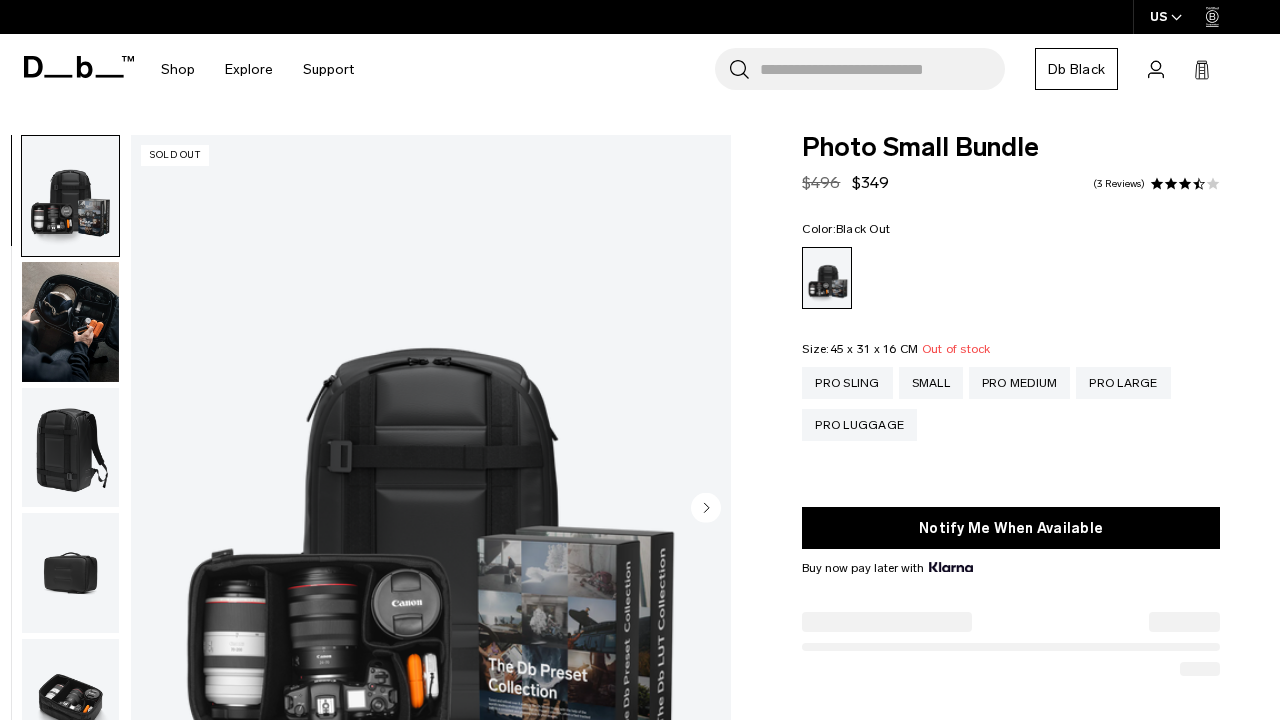 scroll, scrollTop: 0, scrollLeft: 0, axis: both 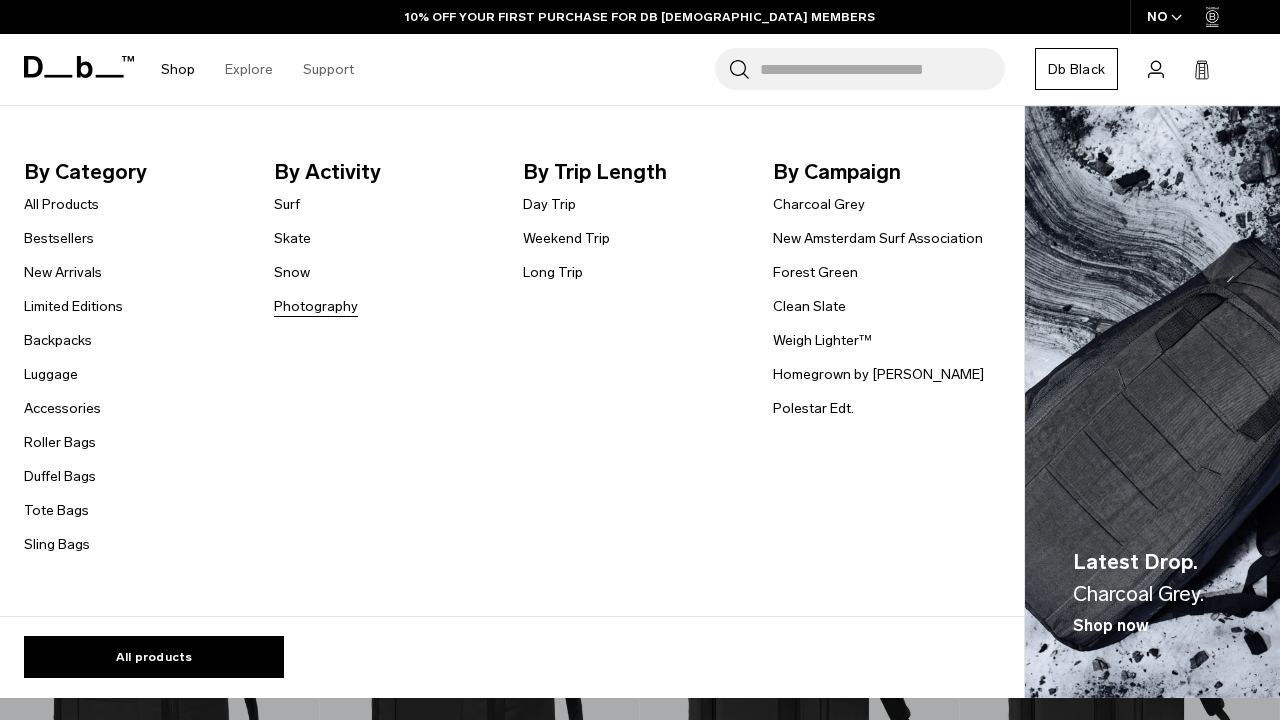 click on "Photography" at bounding box center (316, 306) 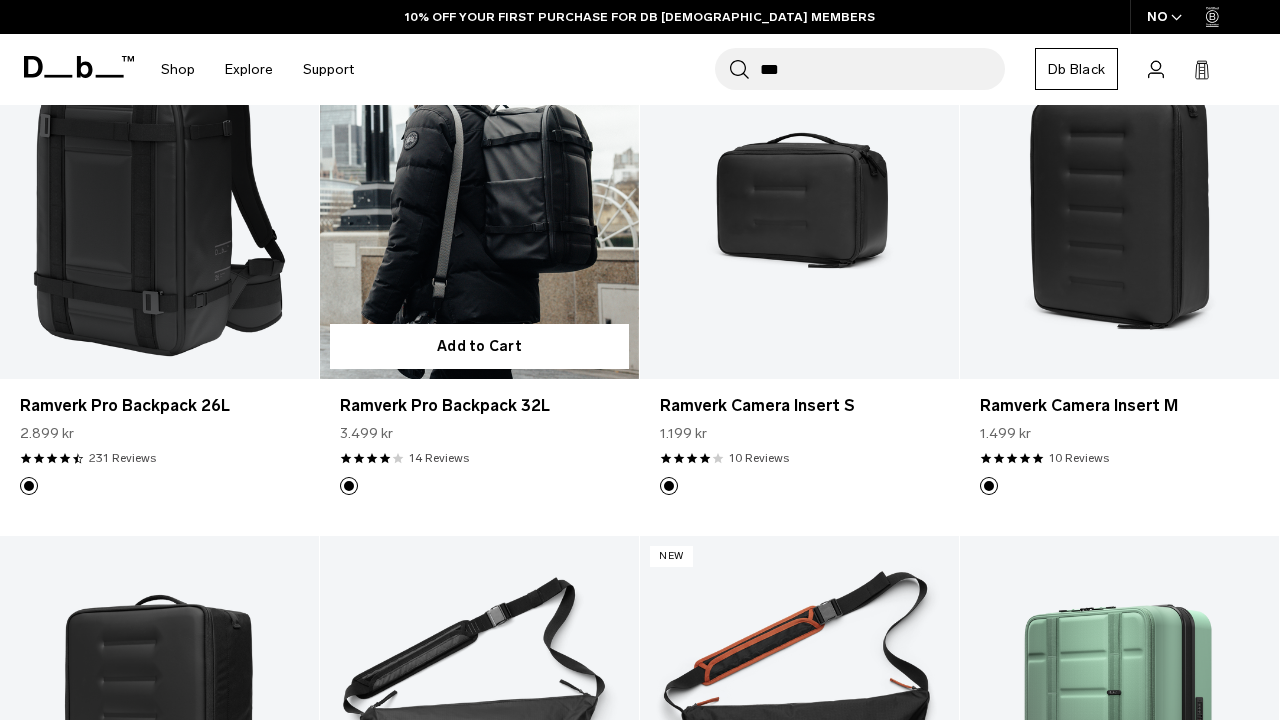 scroll, scrollTop: 465, scrollLeft: 0, axis: vertical 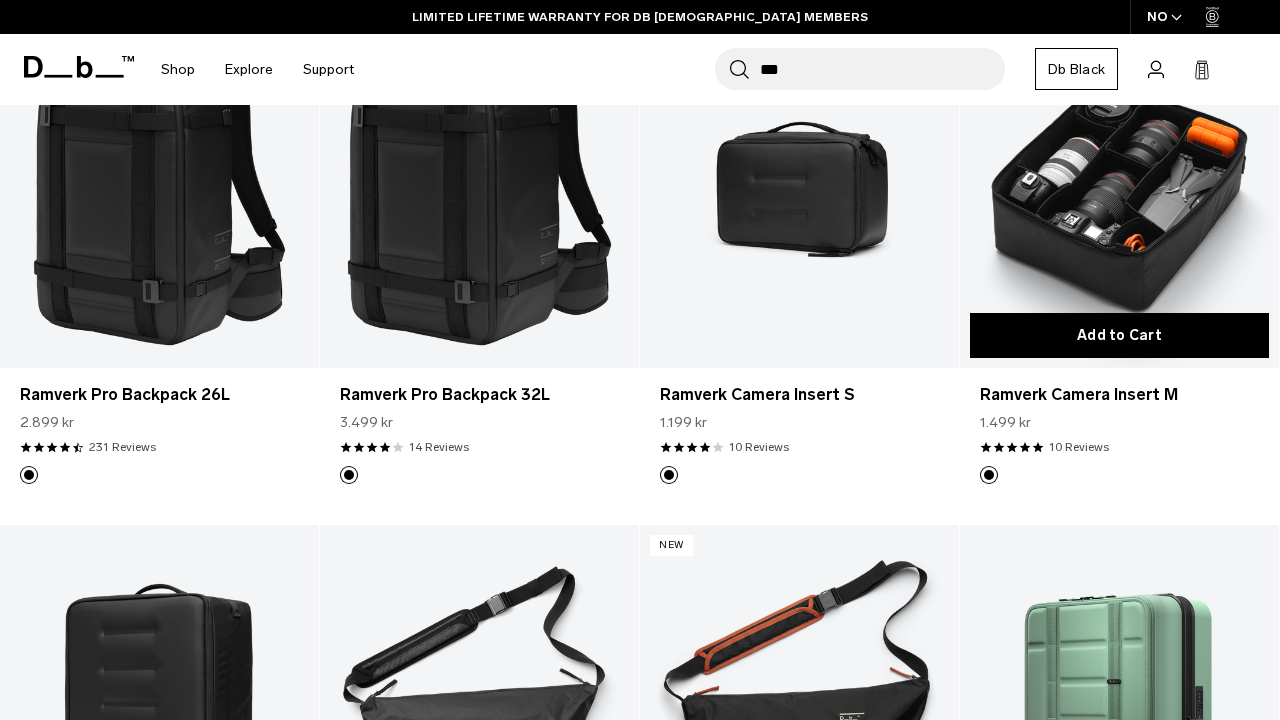 type on "**" 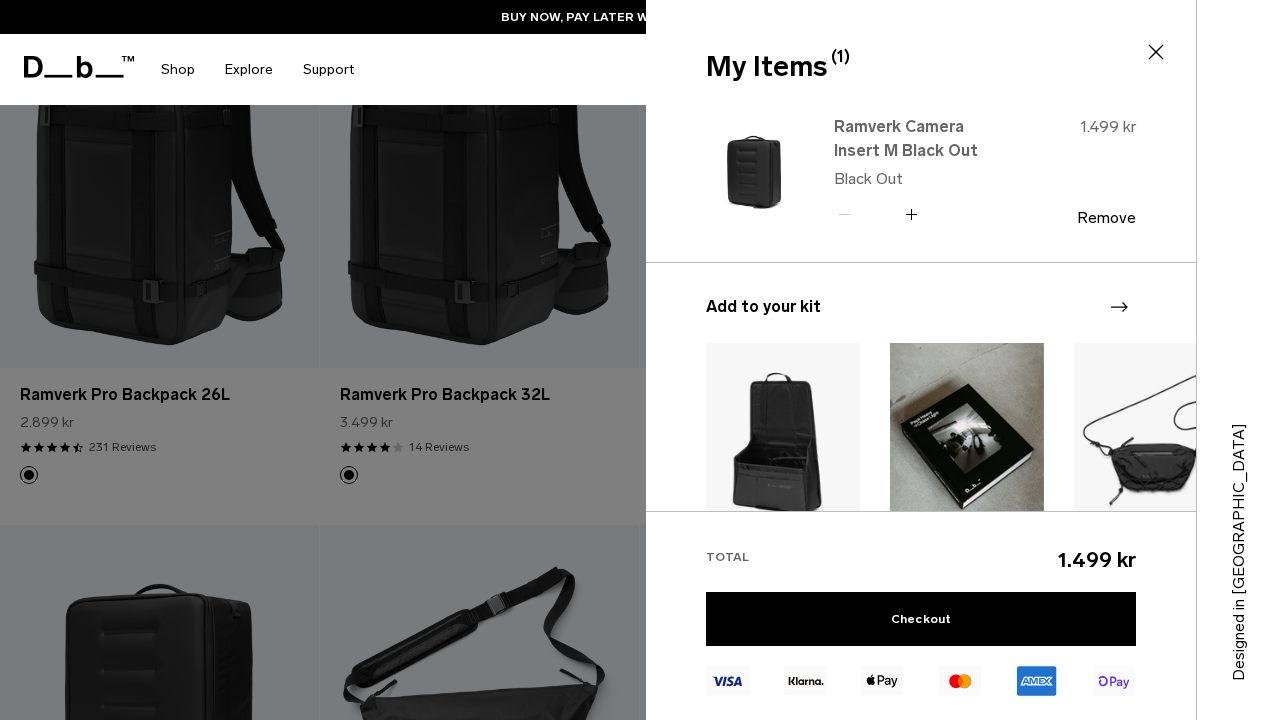 click on "Ramverk Camera Insert M Black Out" at bounding box center [922, 139] 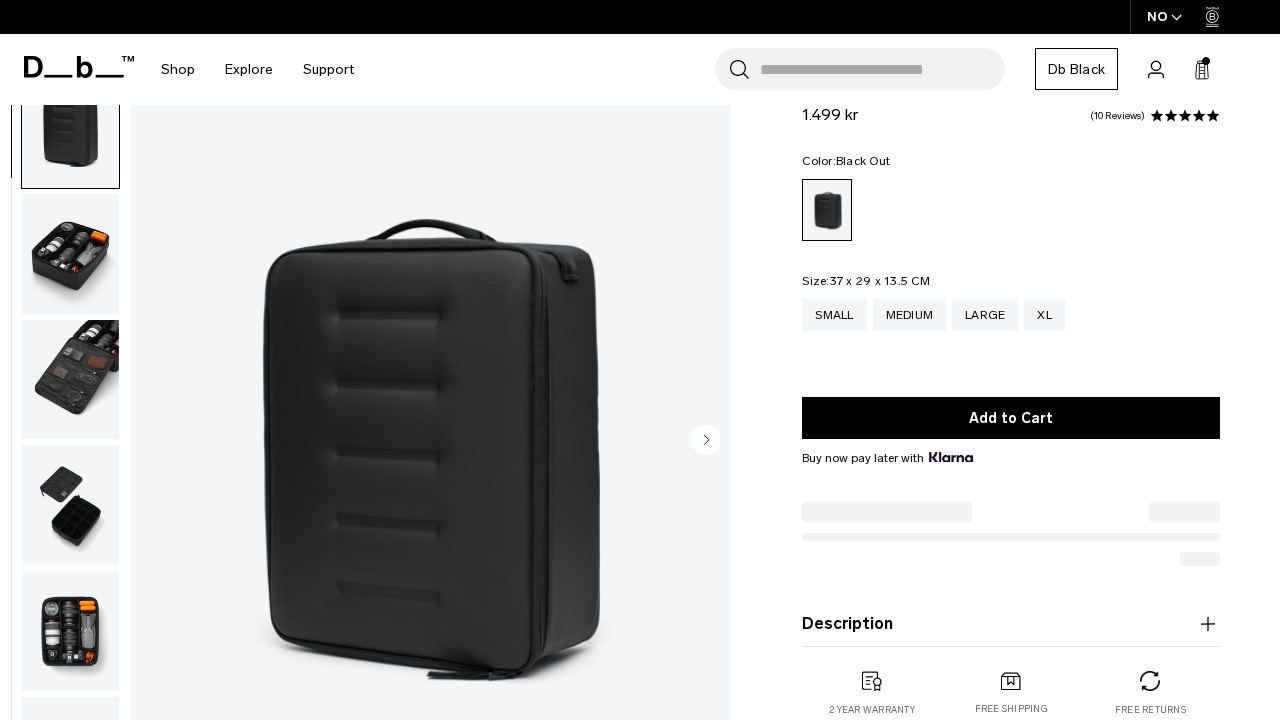 scroll, scrollTop: 0, scrollLeft: 0, axis: both 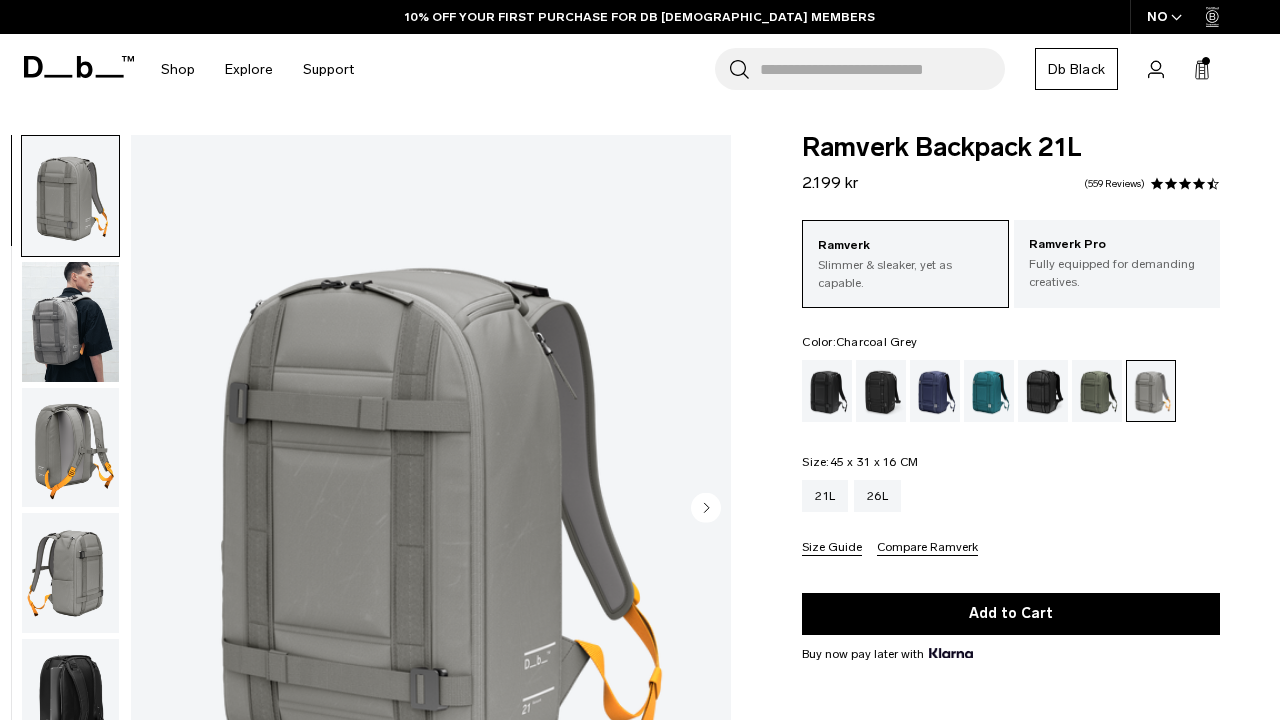 click at bounding box center (881, 391) 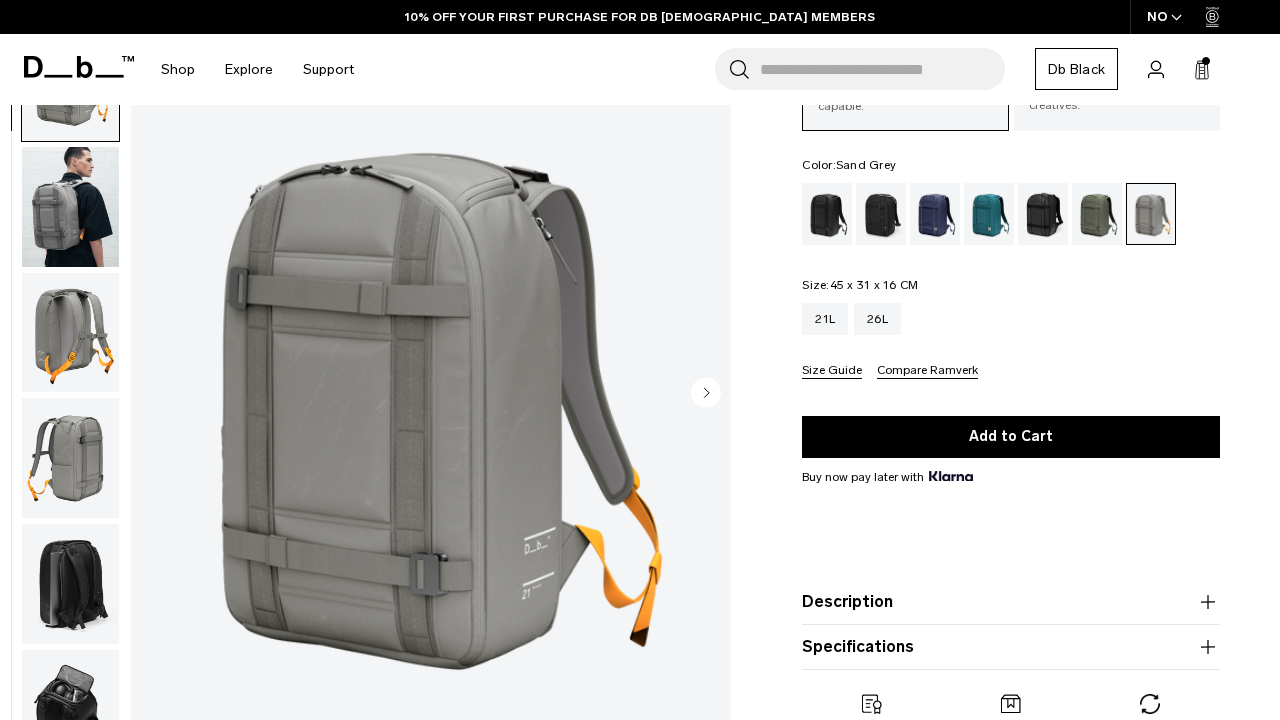 scroll, scrollTop: 177, scrollLeft: 0, axis: vertical 